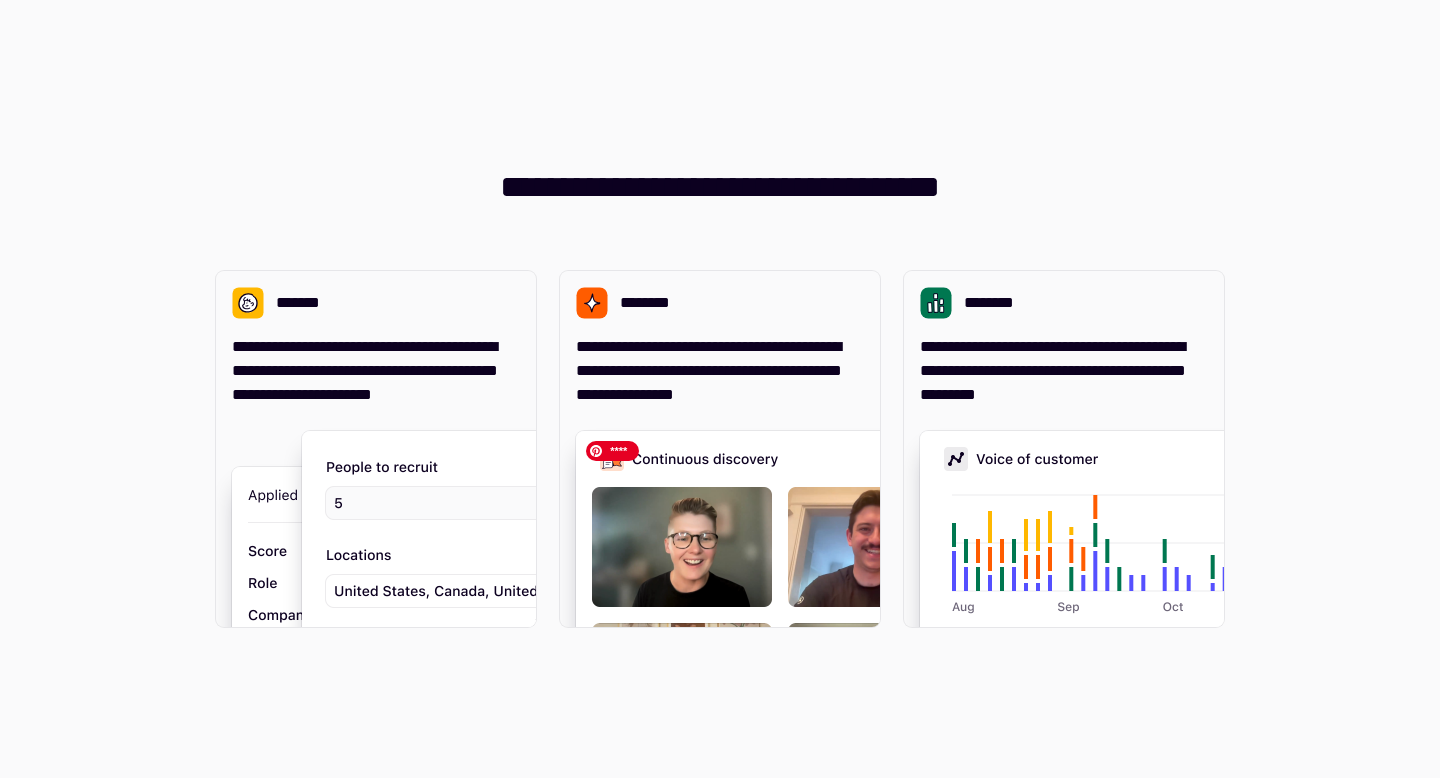 scroll, scrollTop: 0, scrollLeft: 0, axis: both 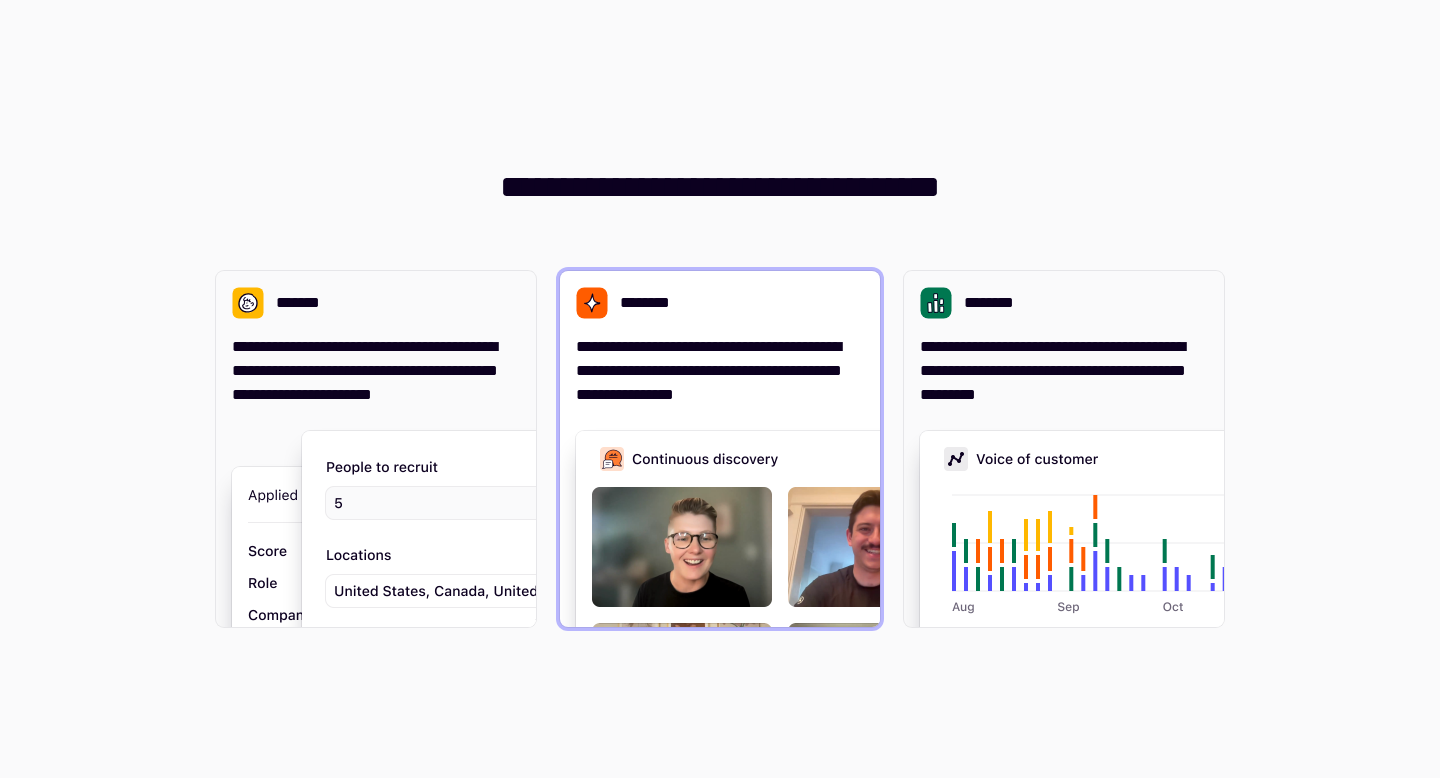 click on "**********" at bounding box center [720, 371] 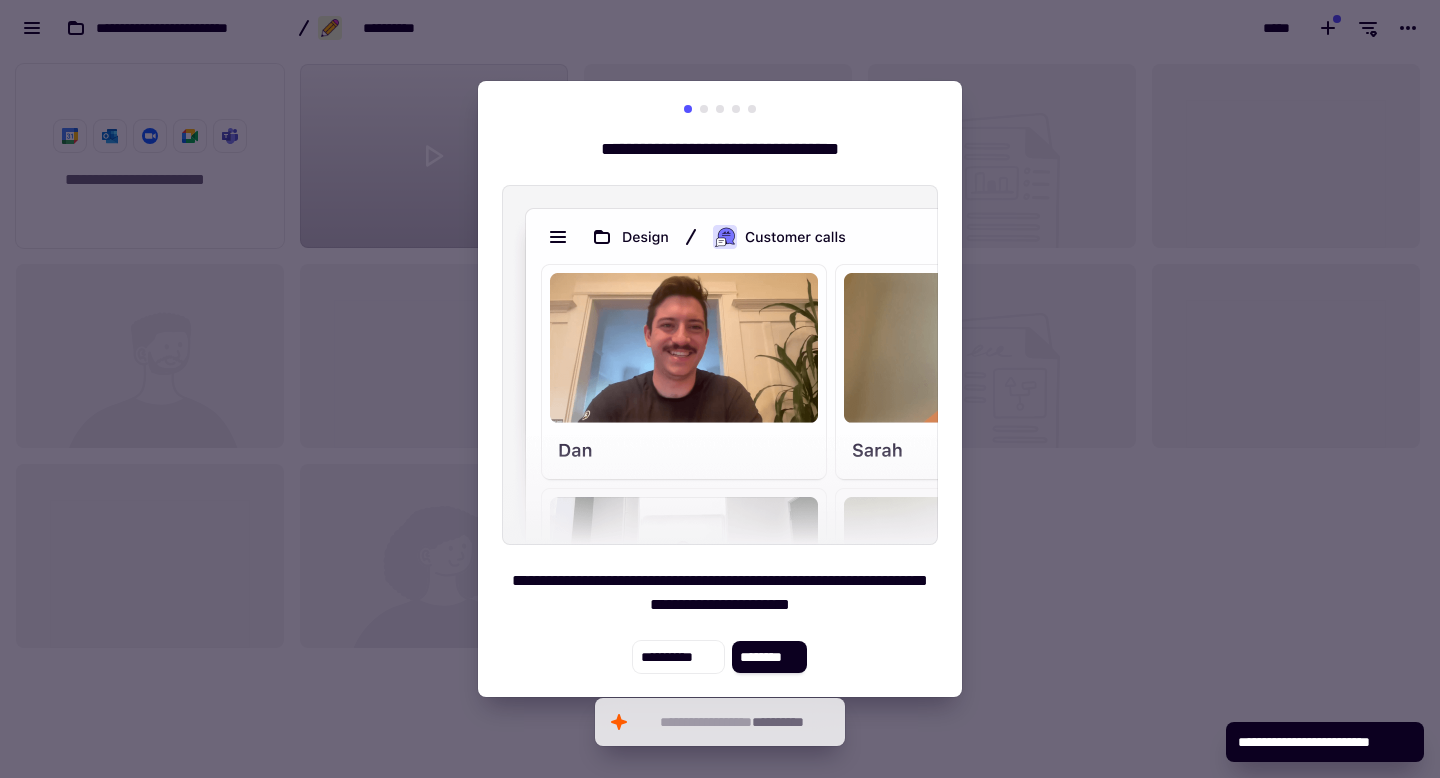 scroll, scrollTop: 1, scrollLeft: 1, axis: both 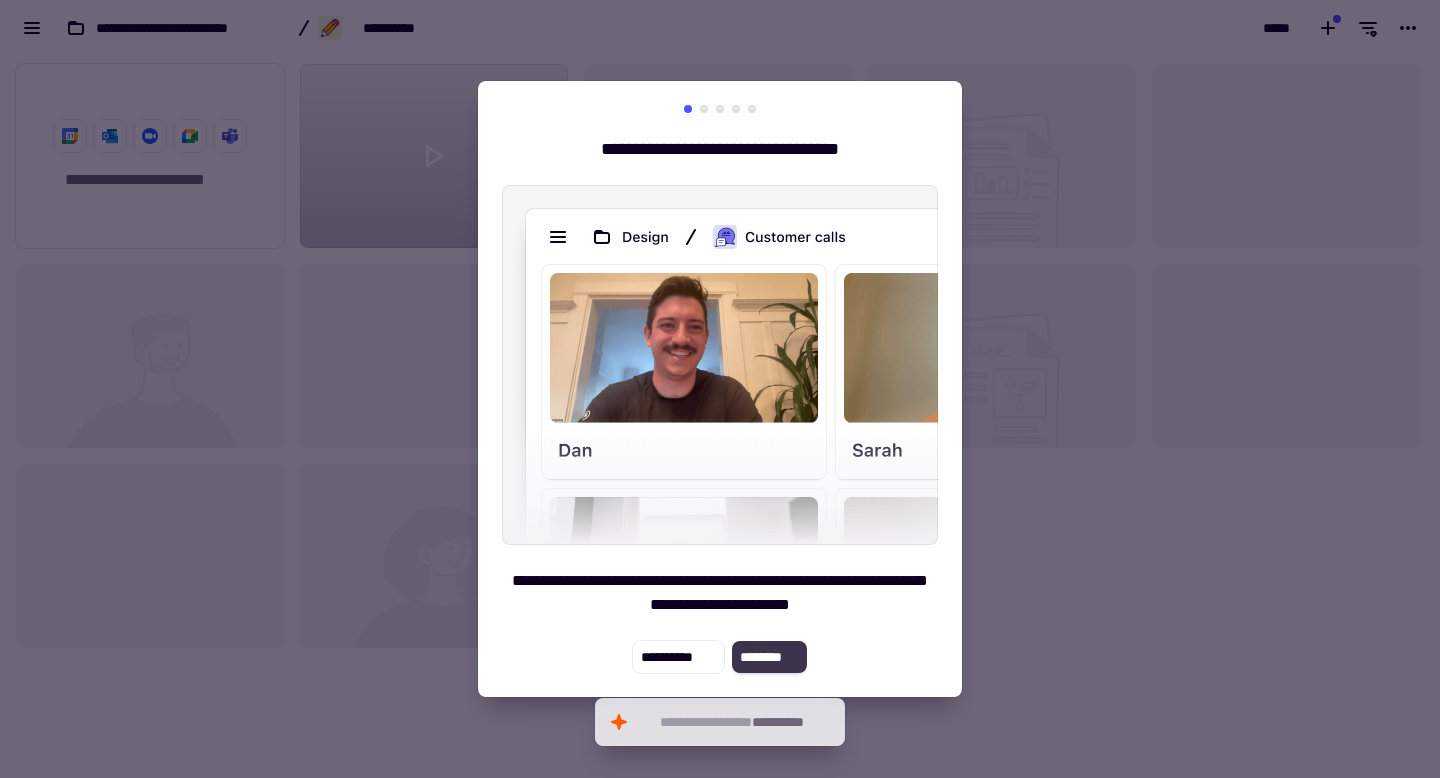 click on "********" 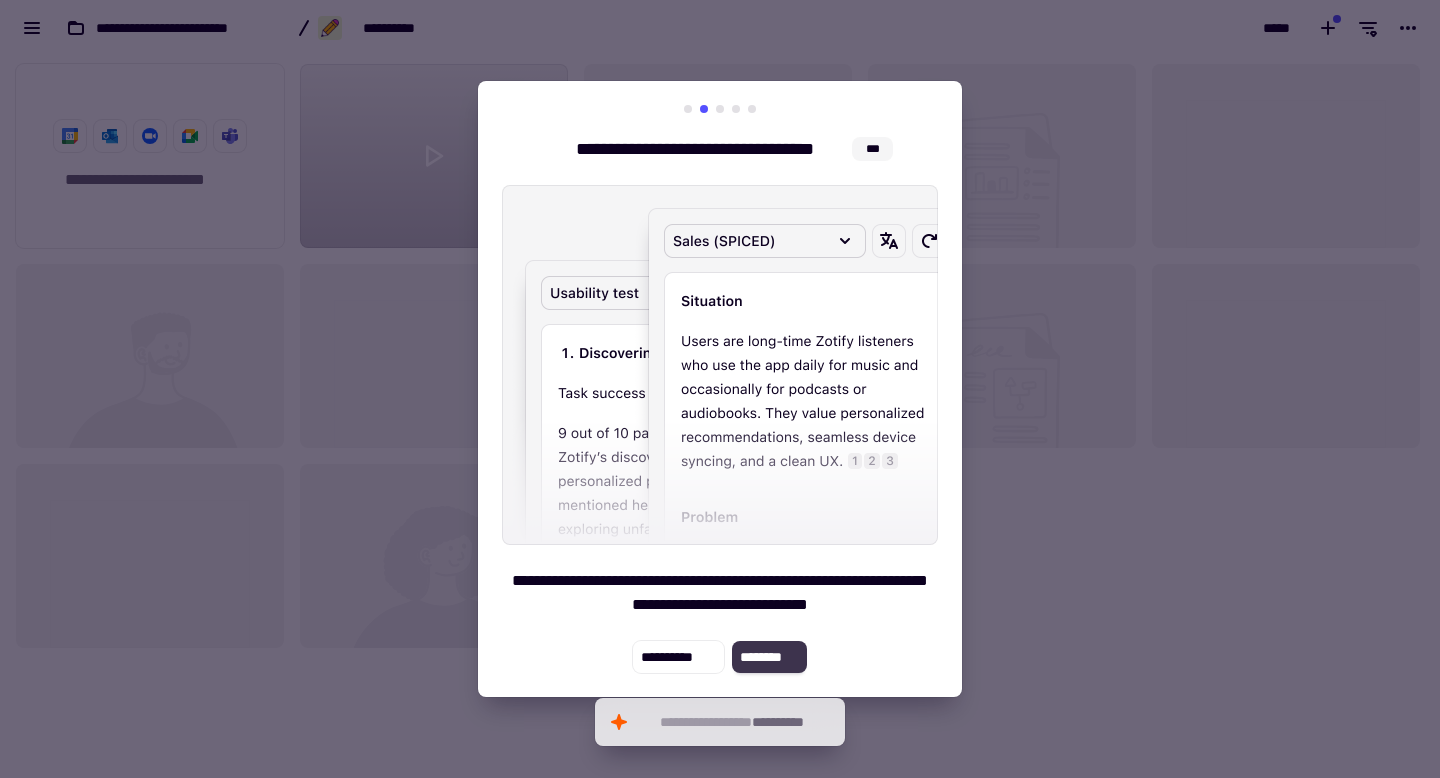 click on "********" 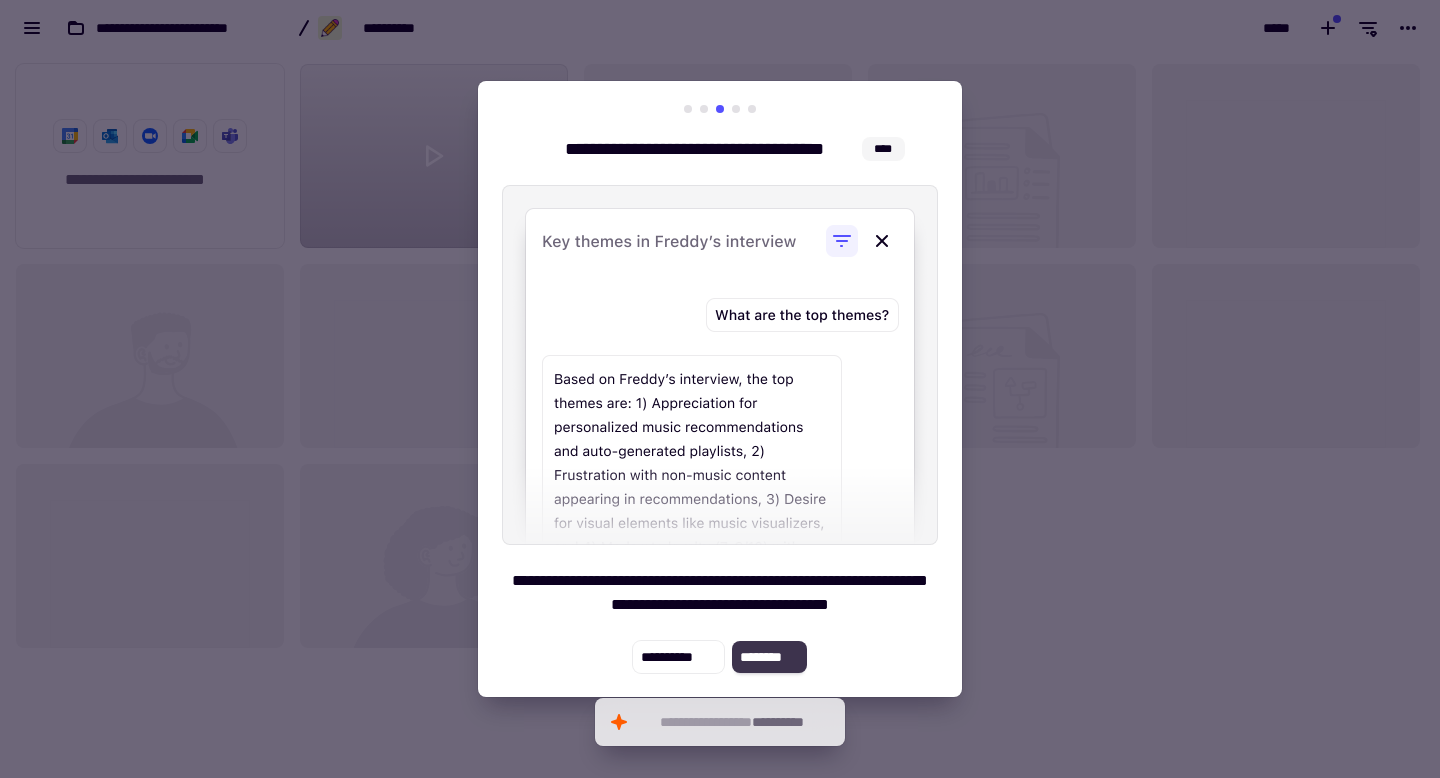 click on "********" 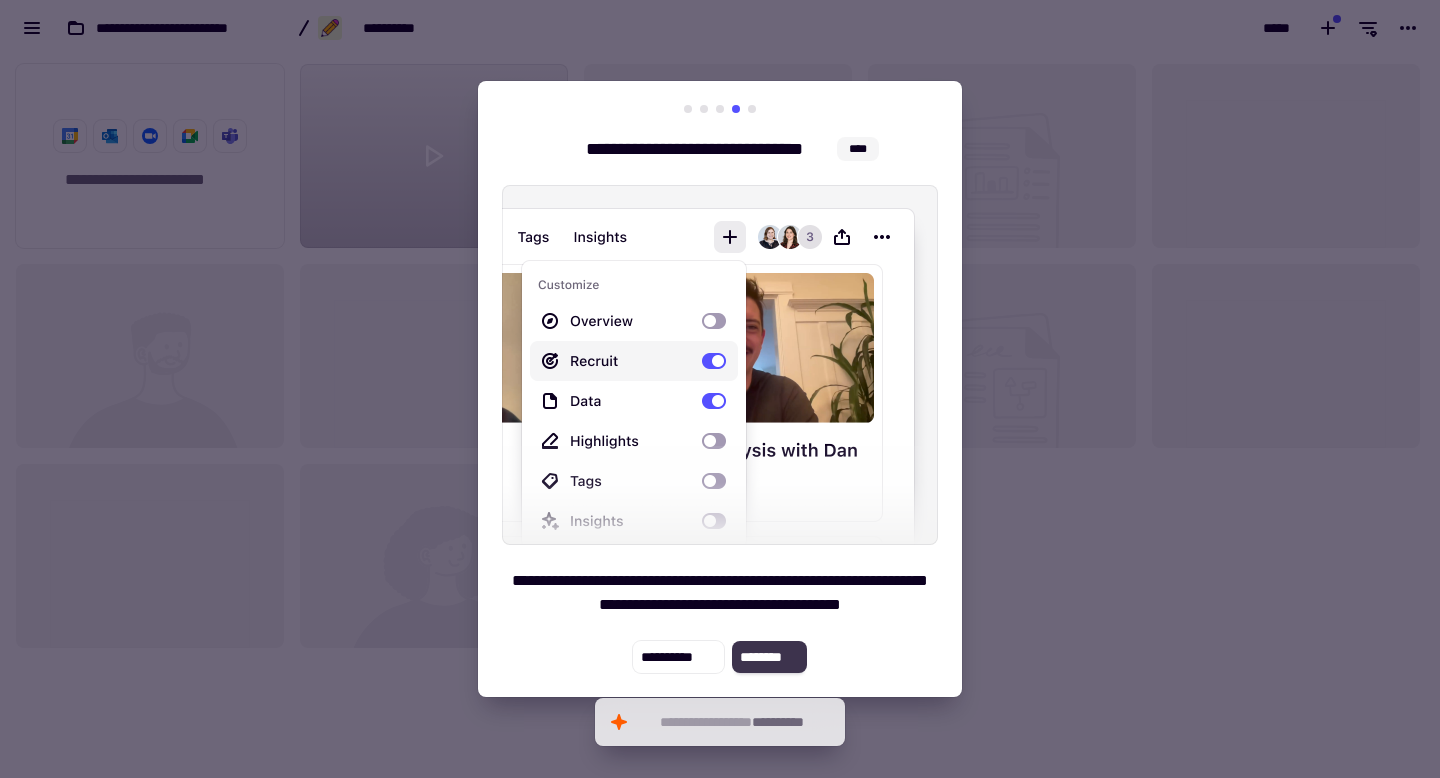 click on "********" 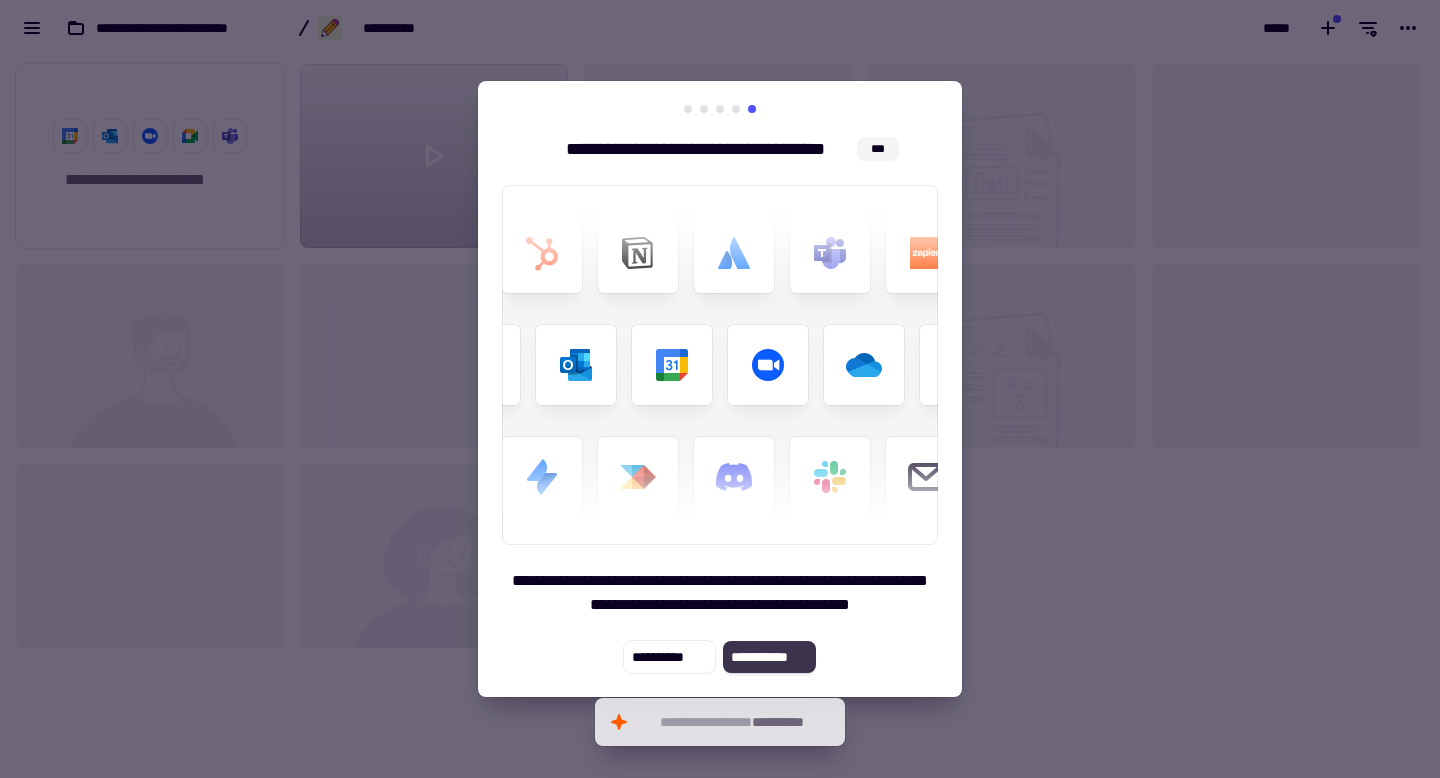 click on "**********" 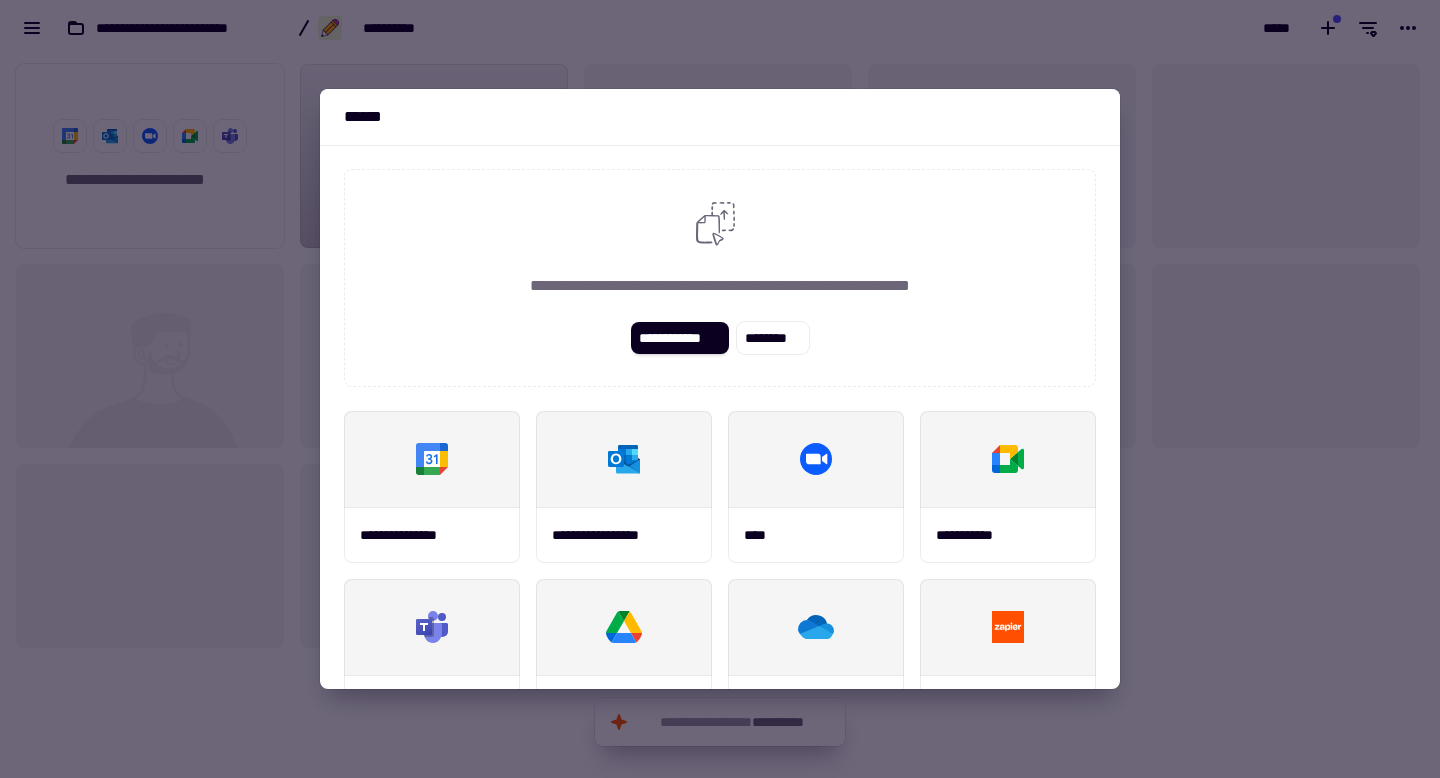 click at bounding box center [720, 389] 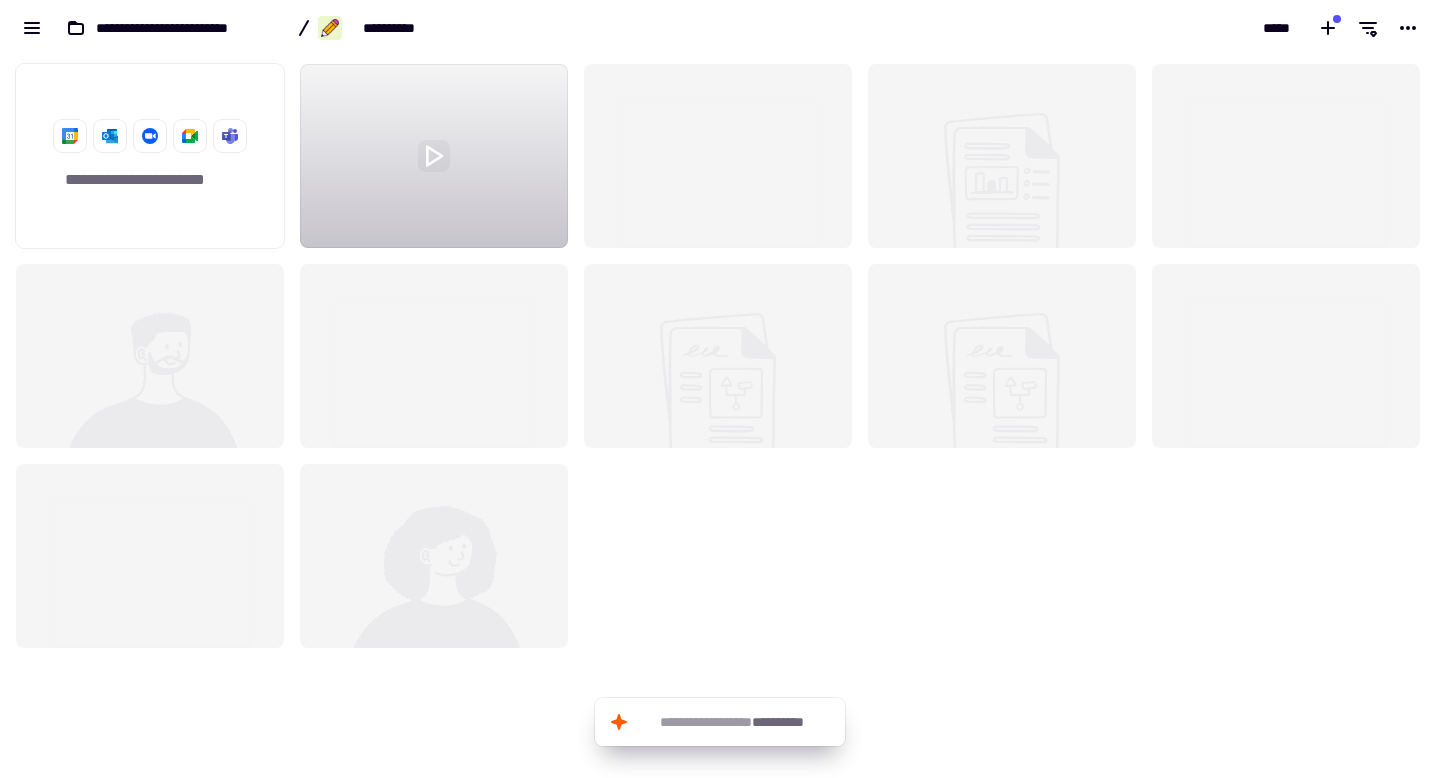 click 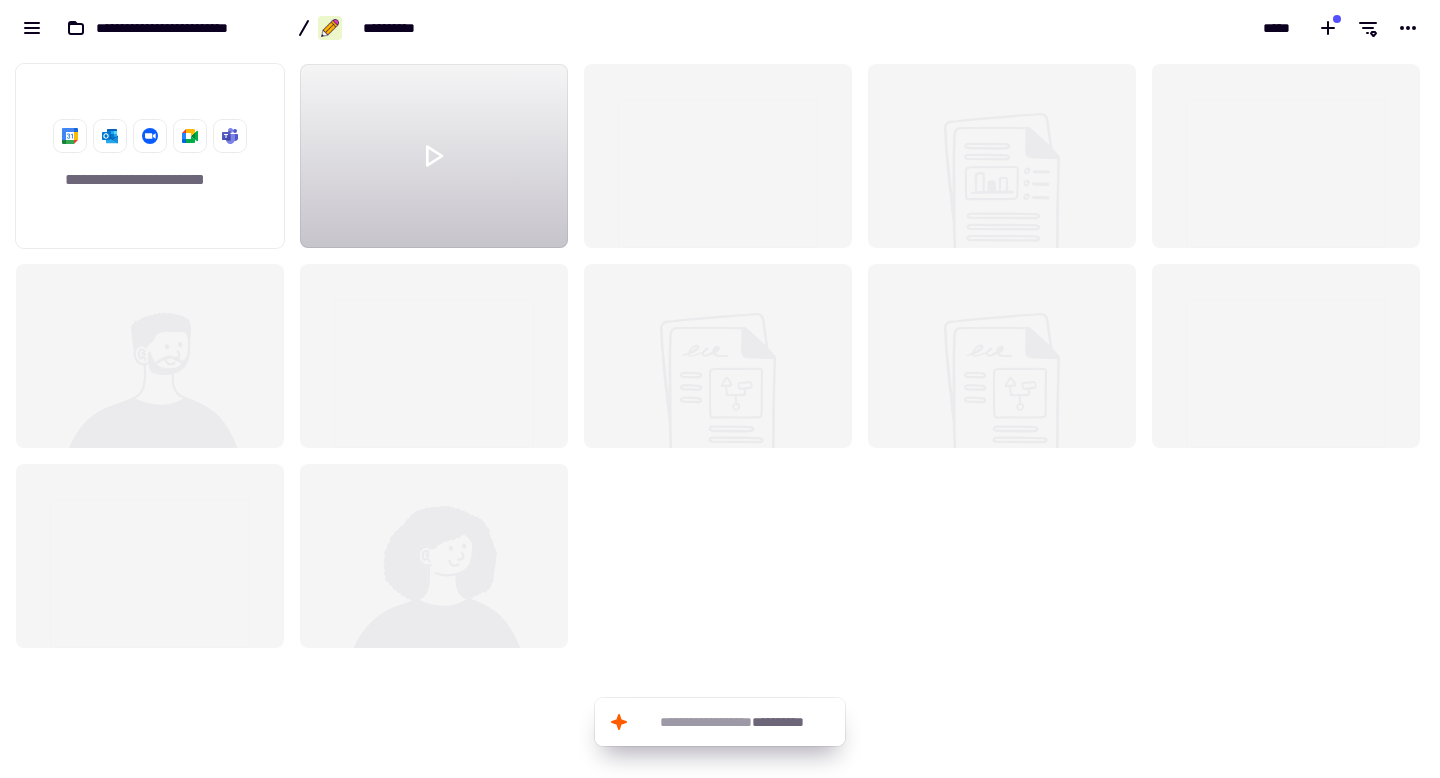 click 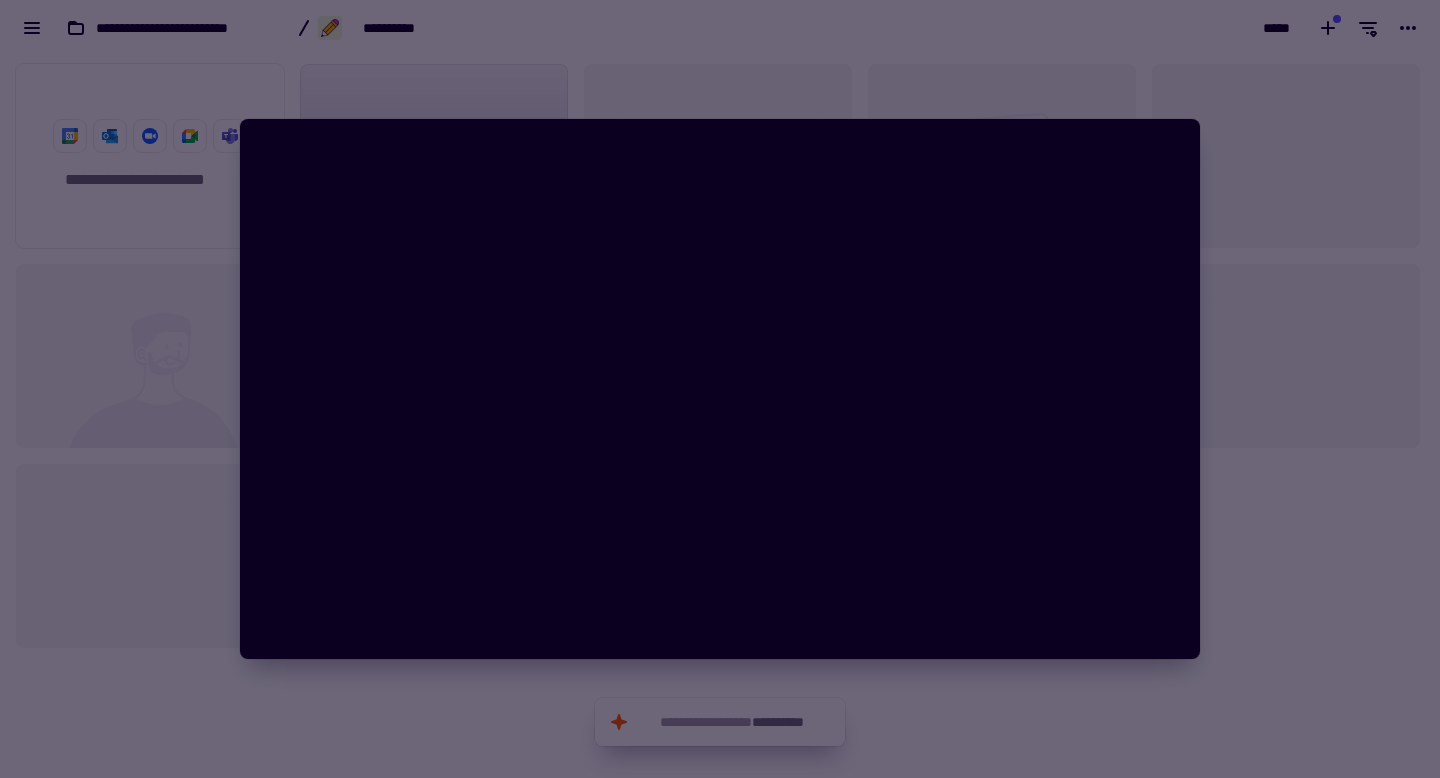 click at bounding box center (720, 389) 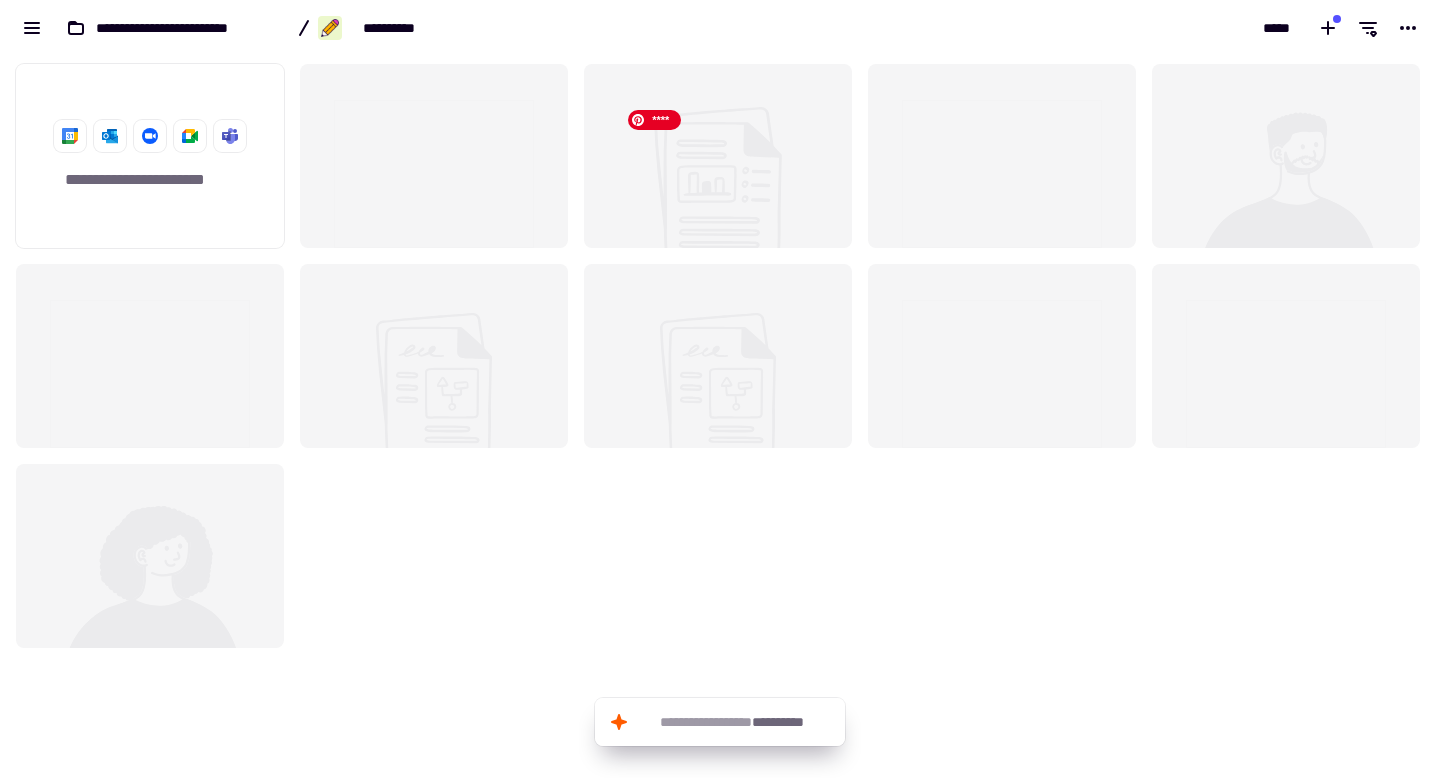 click 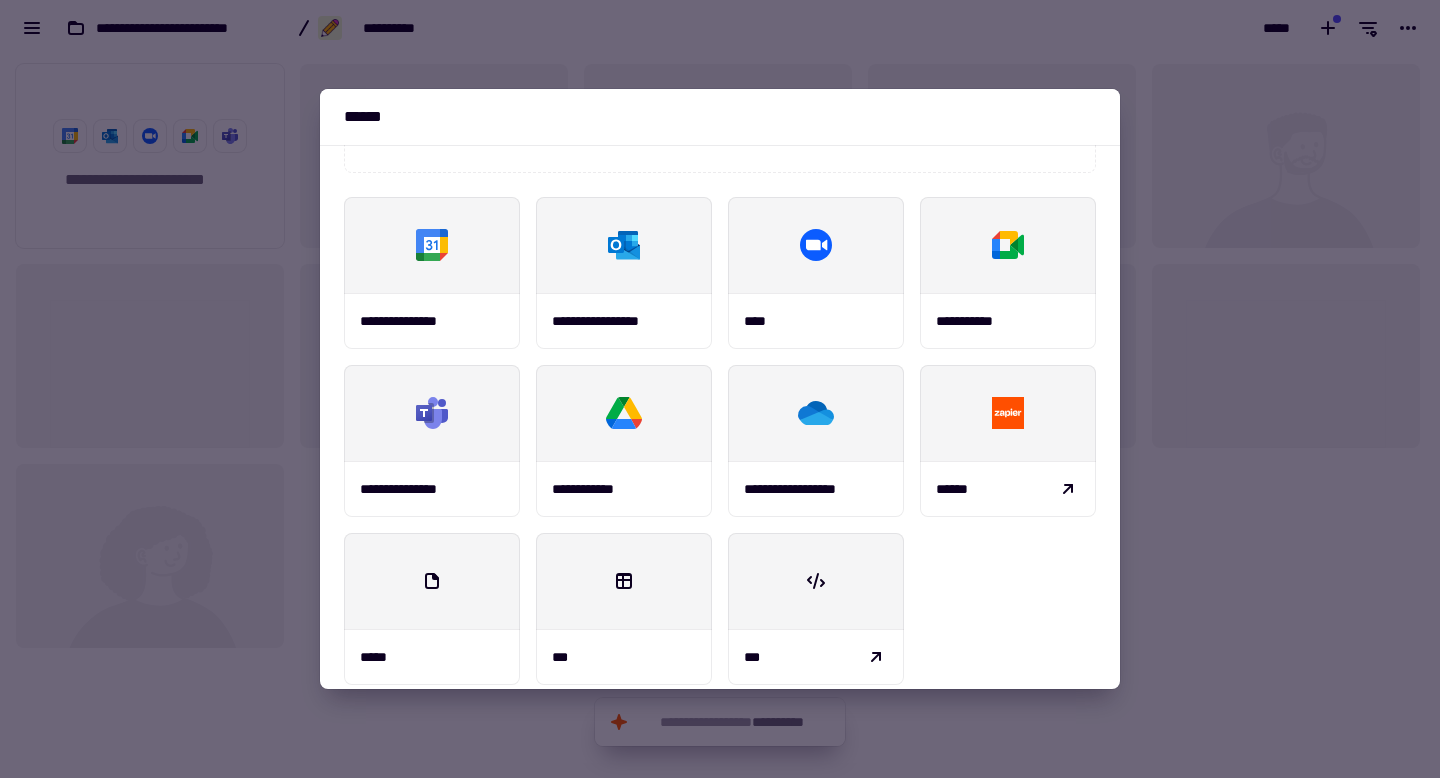 scroll, scrollTop: 234, scrollLeft: 0, axis: vertical 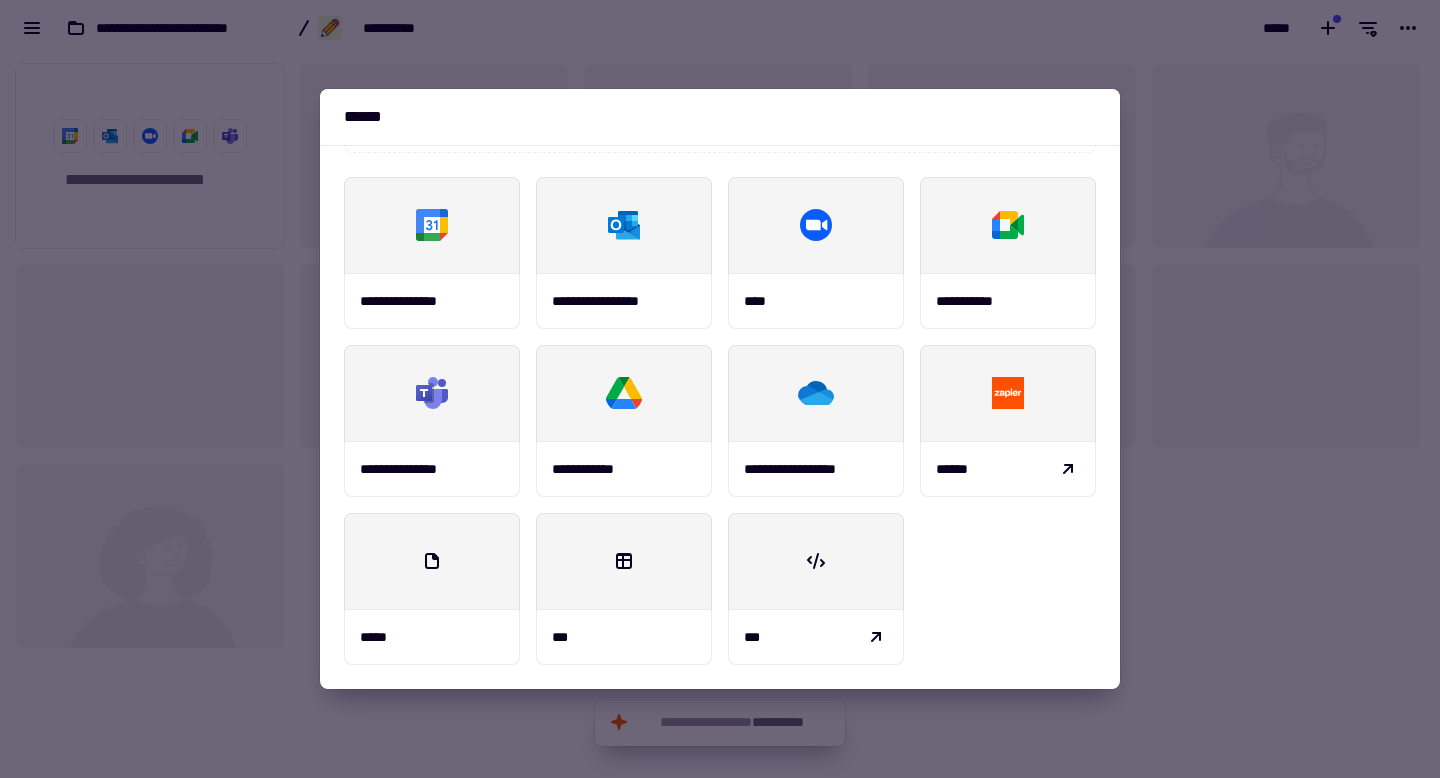 click at bounding box center (720, 389) 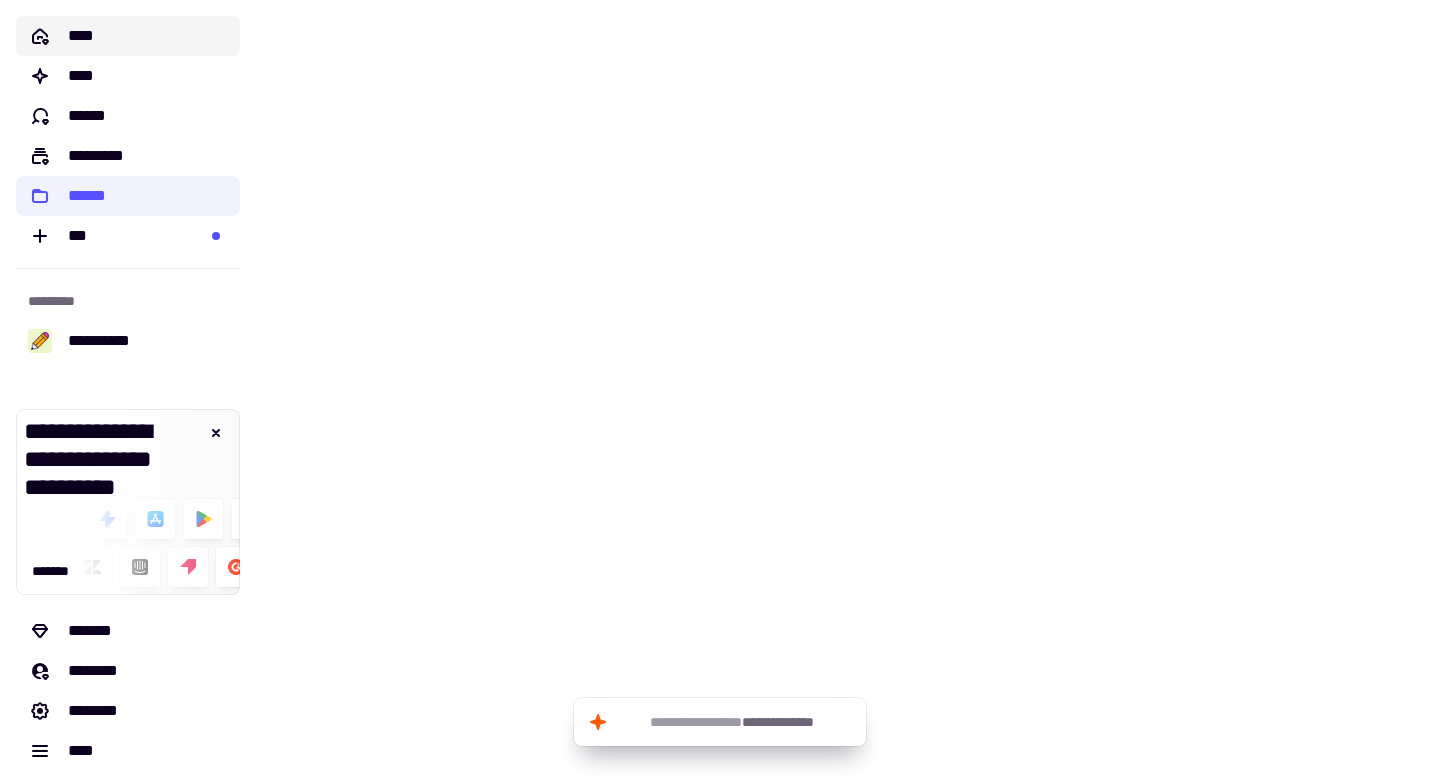 click on "****" 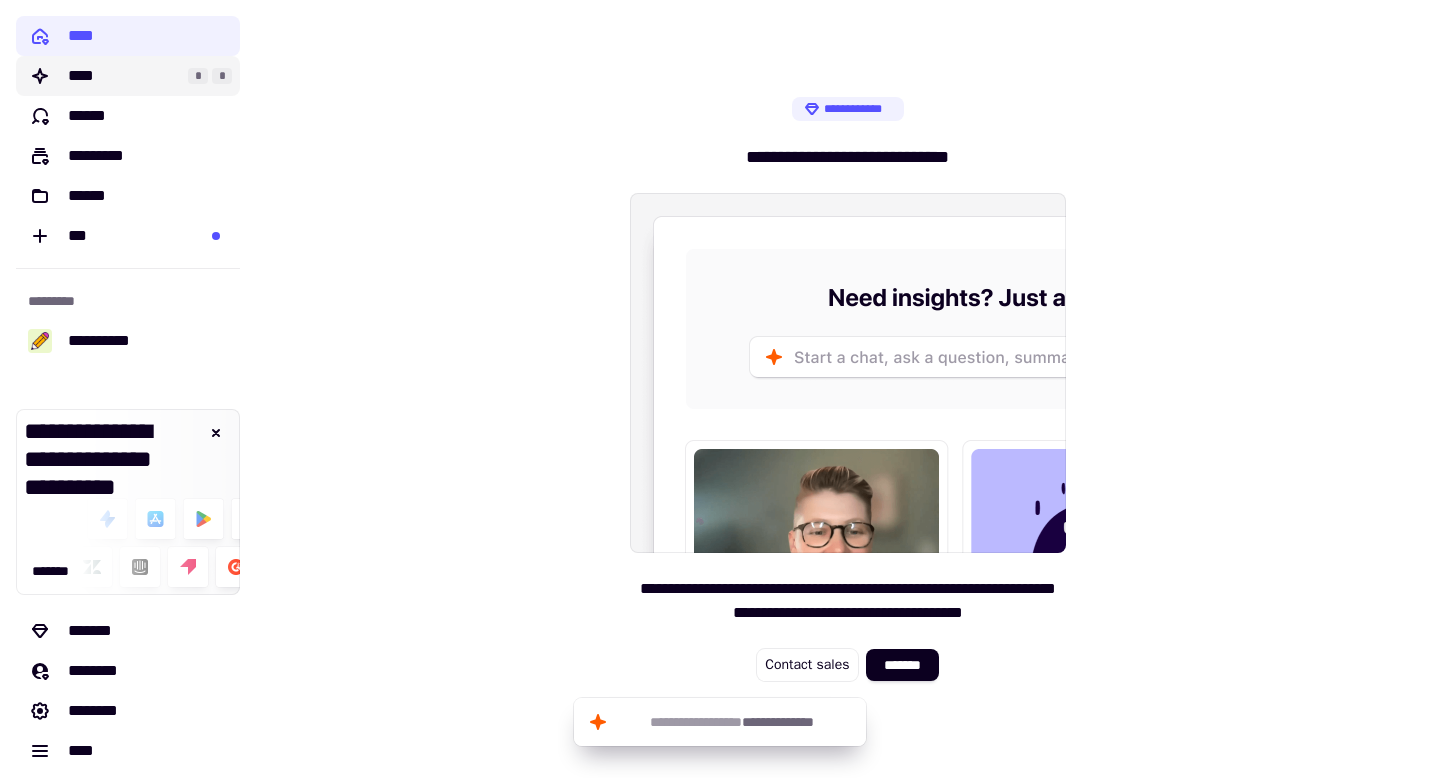 click on "****" 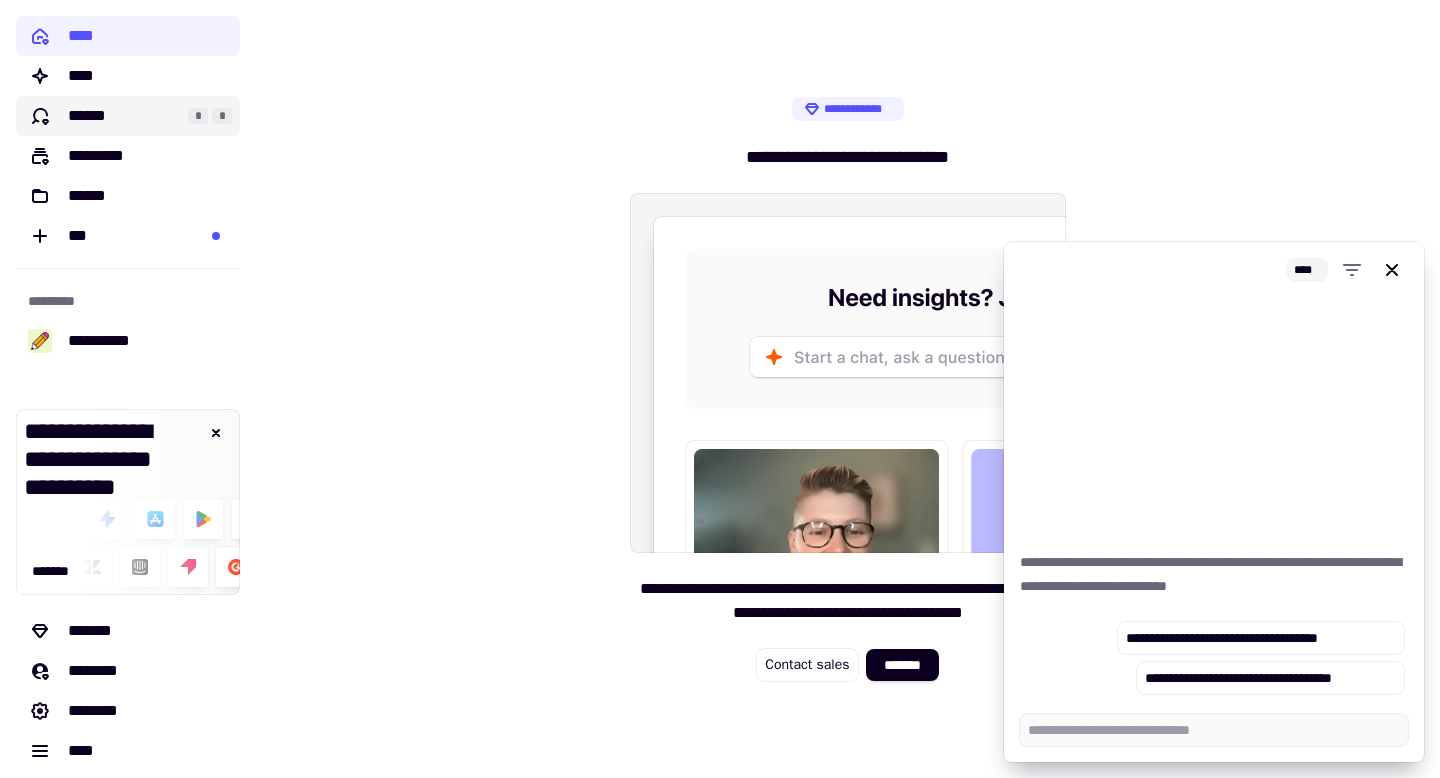 click on "******" 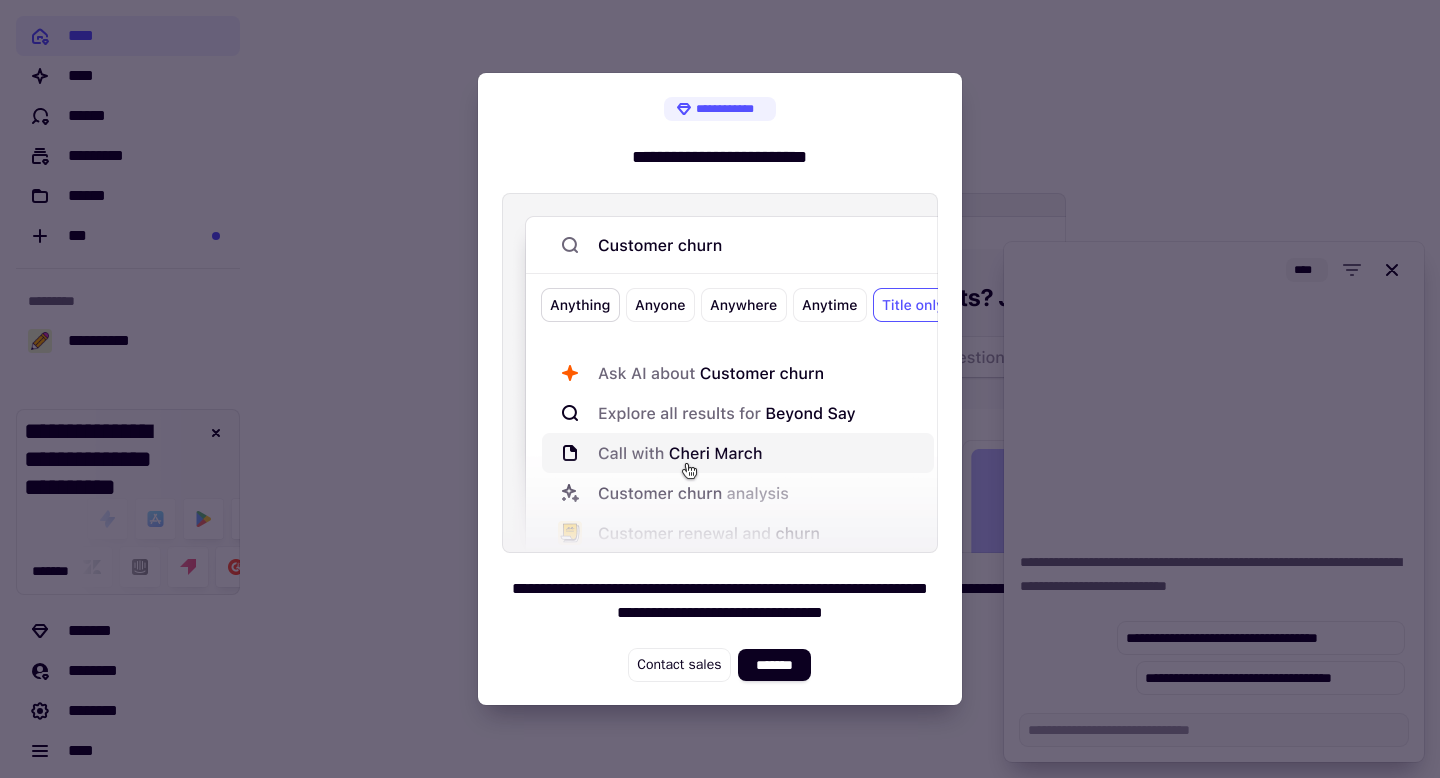 click at bounding box center (720, 389) 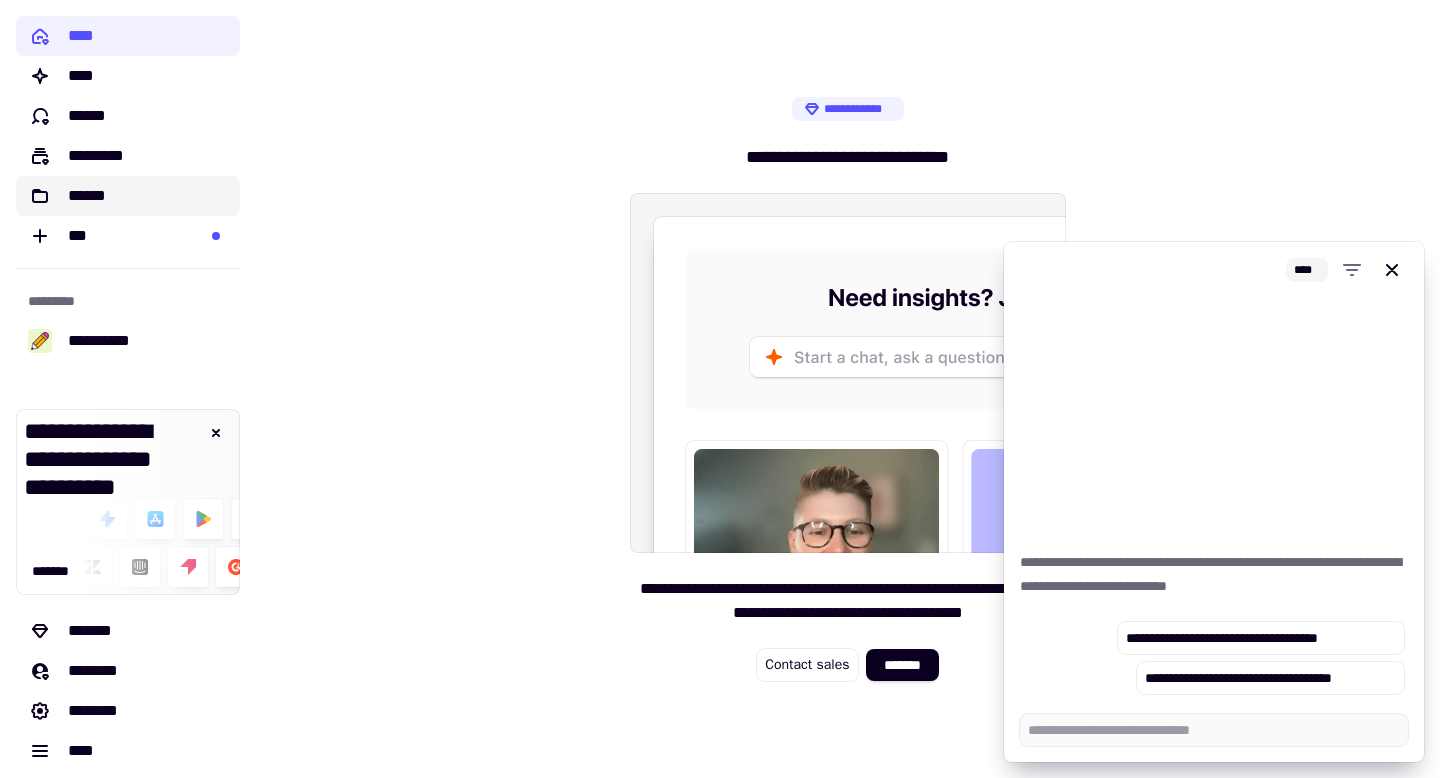 click on "******" 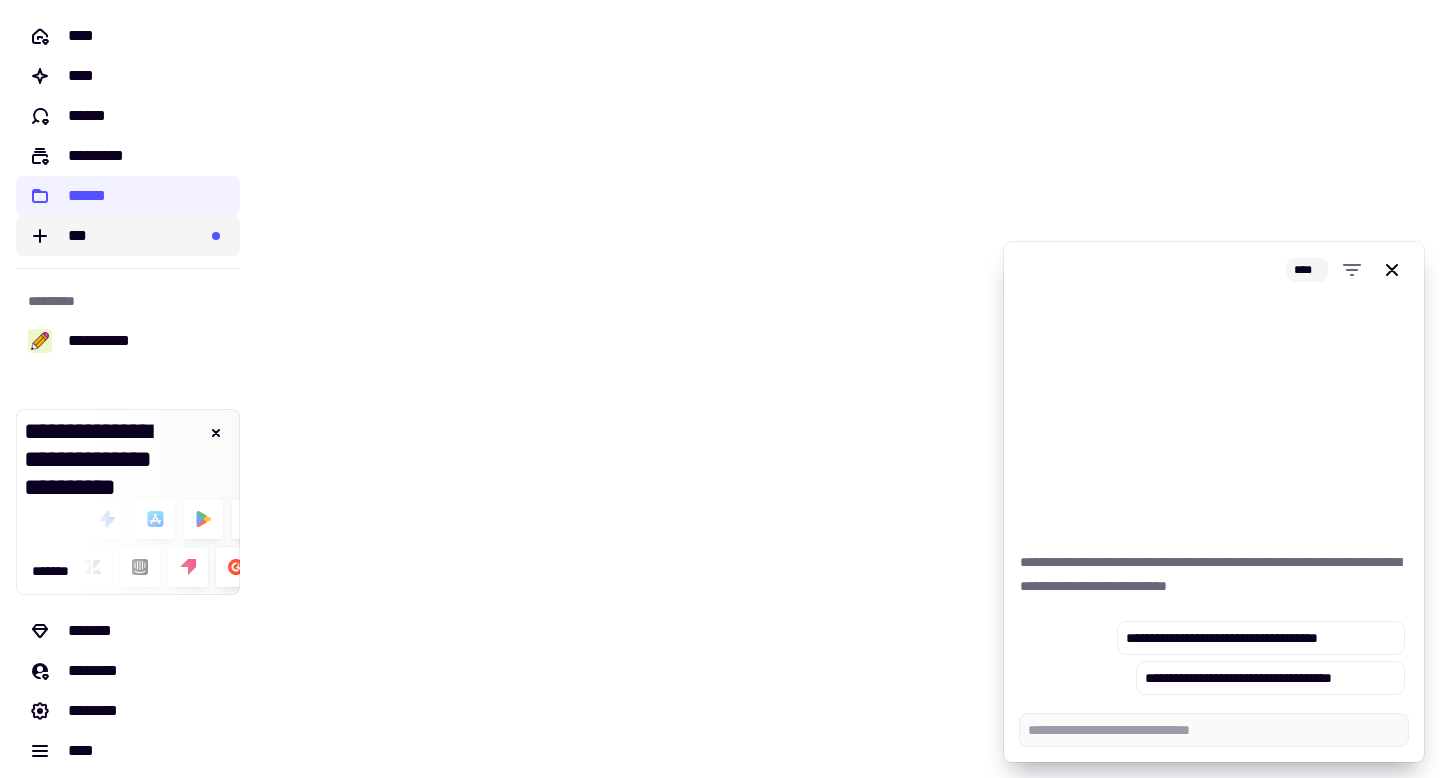 click on "***" 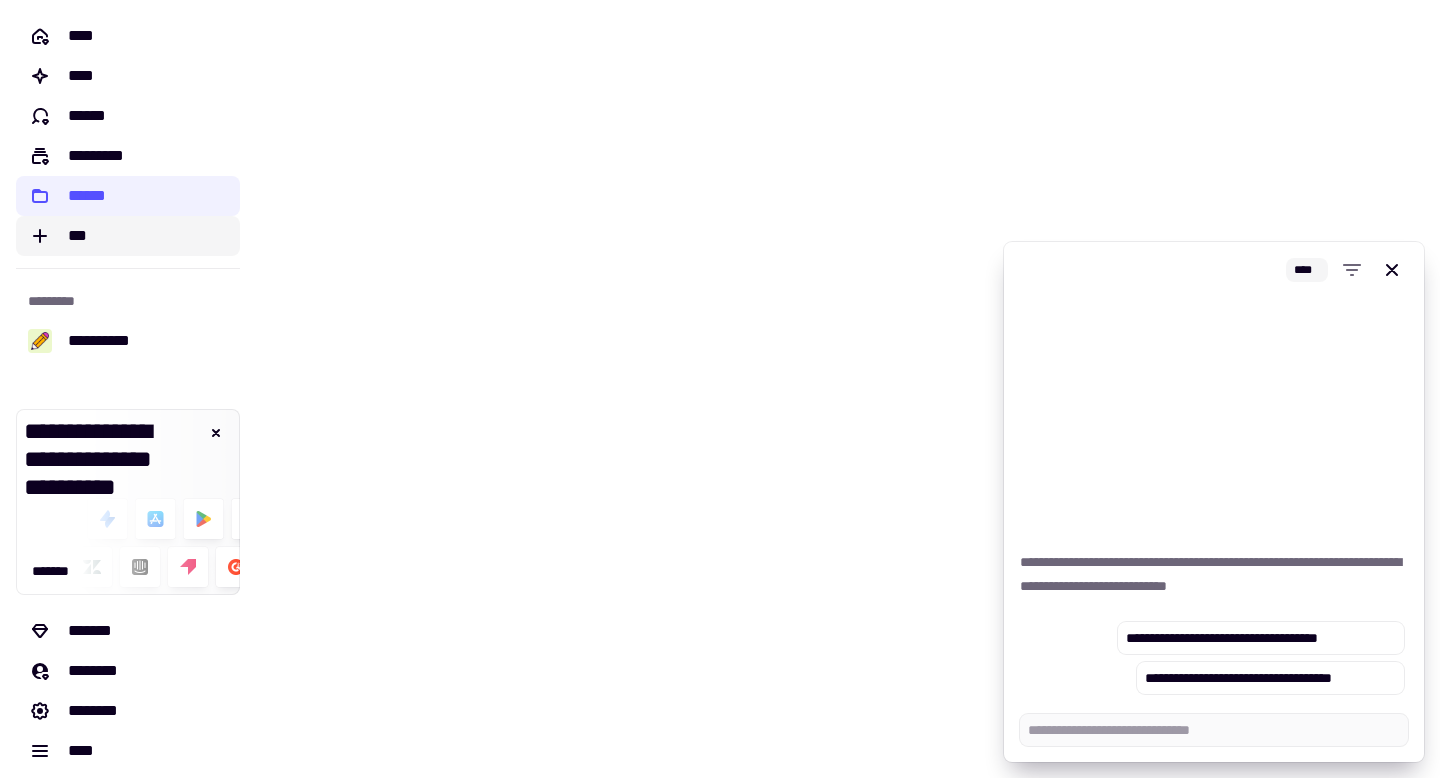 type on "*" 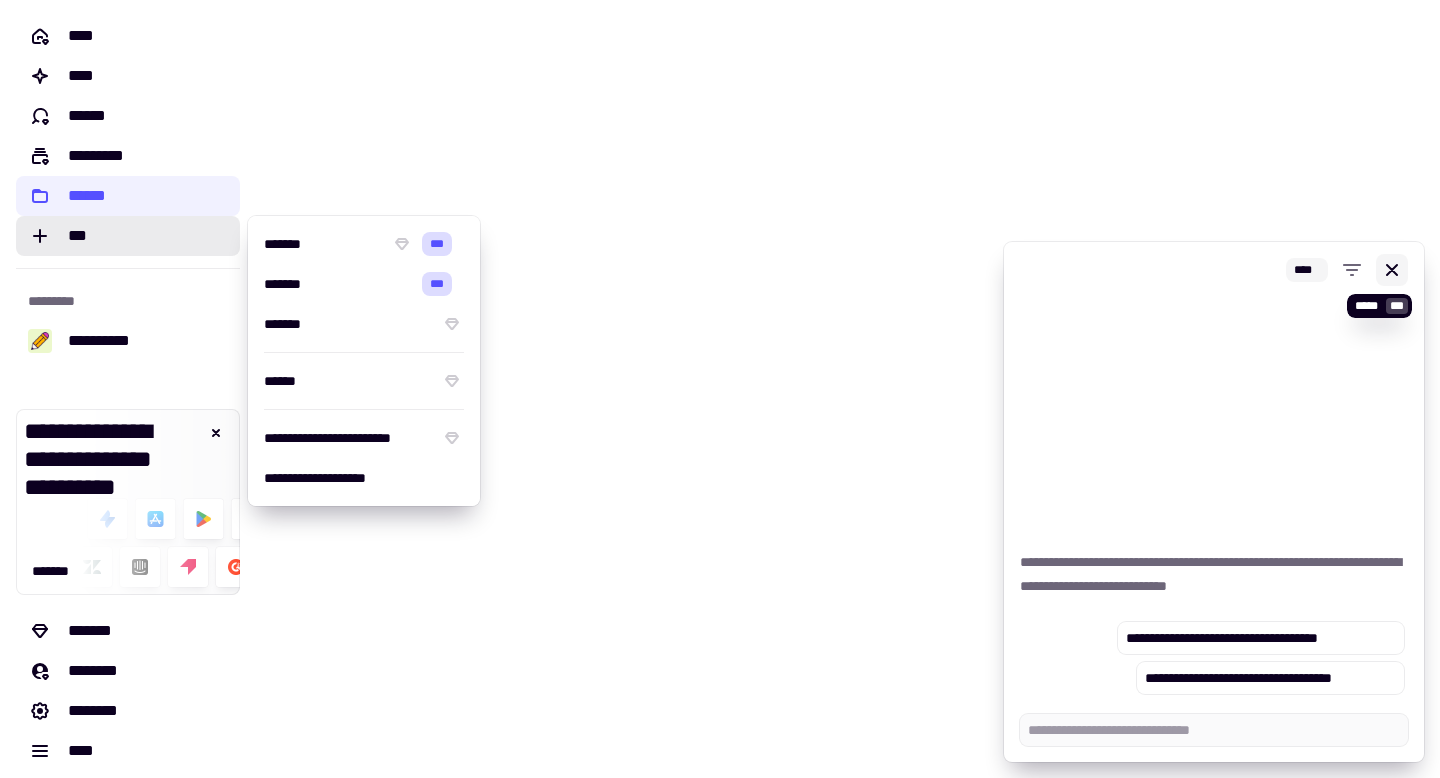 click 